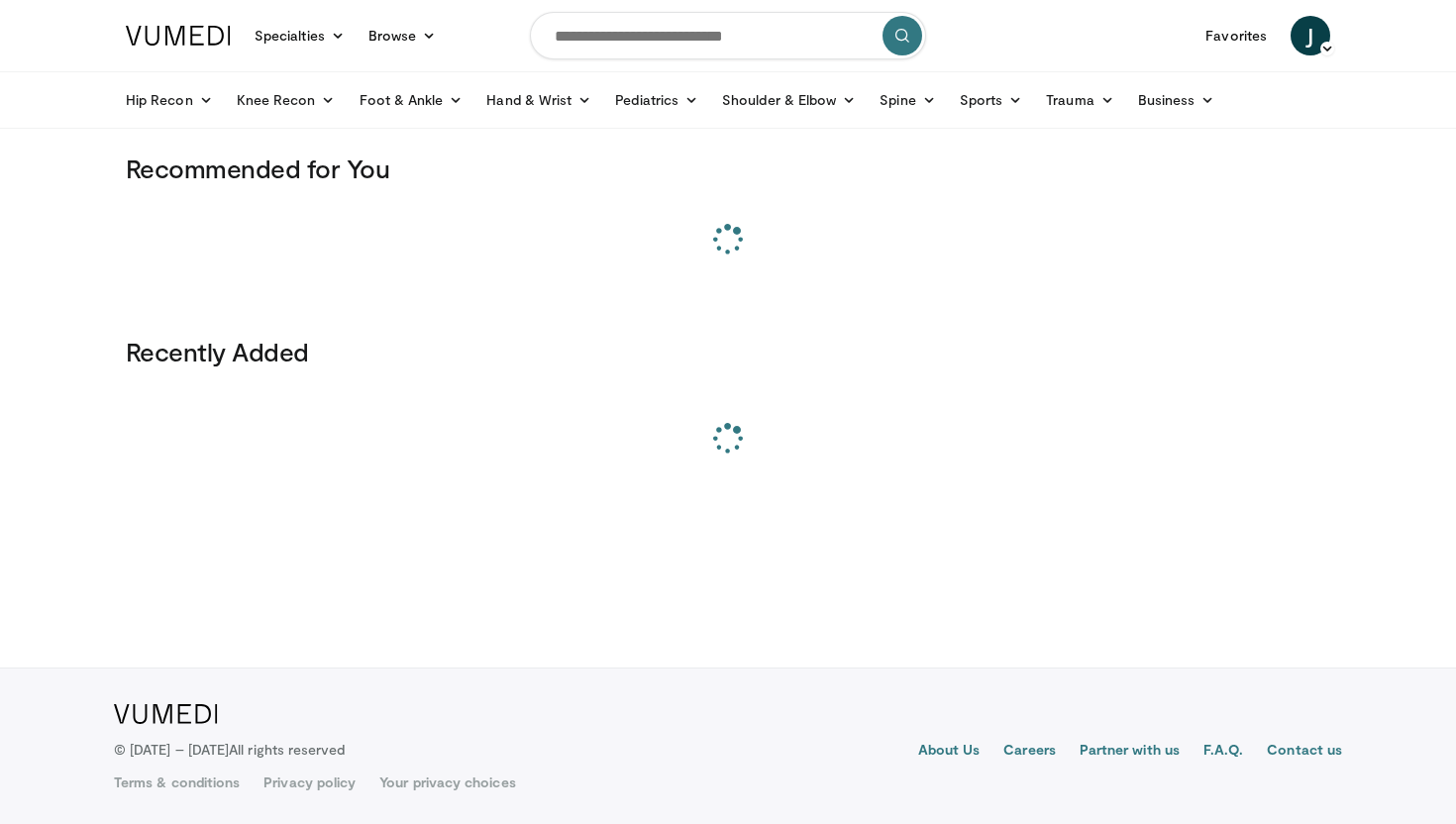 scroll, scrollTop: 0, scrollLeft: 0, axis: both 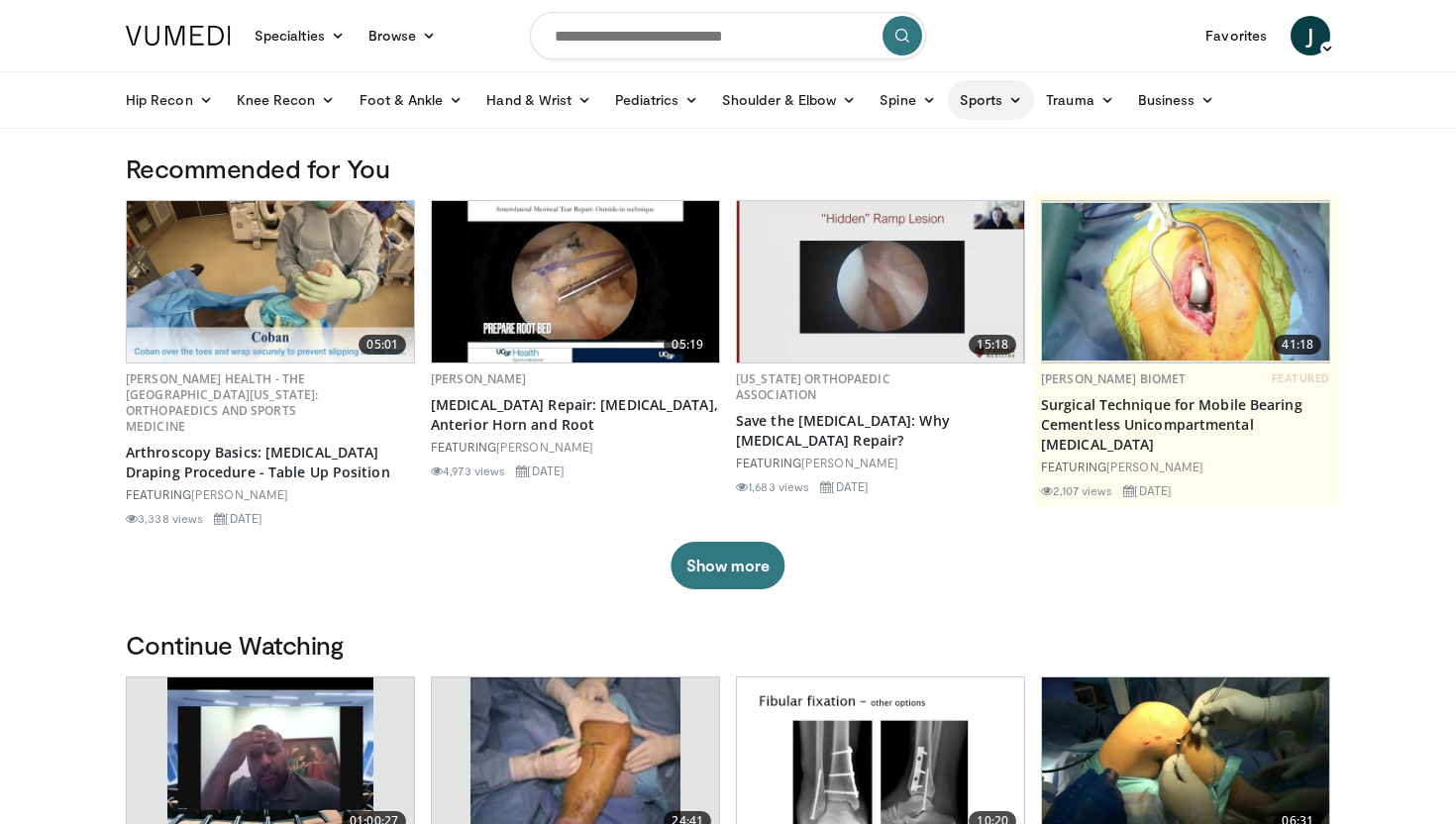 click at bounding box center (1015, 100) 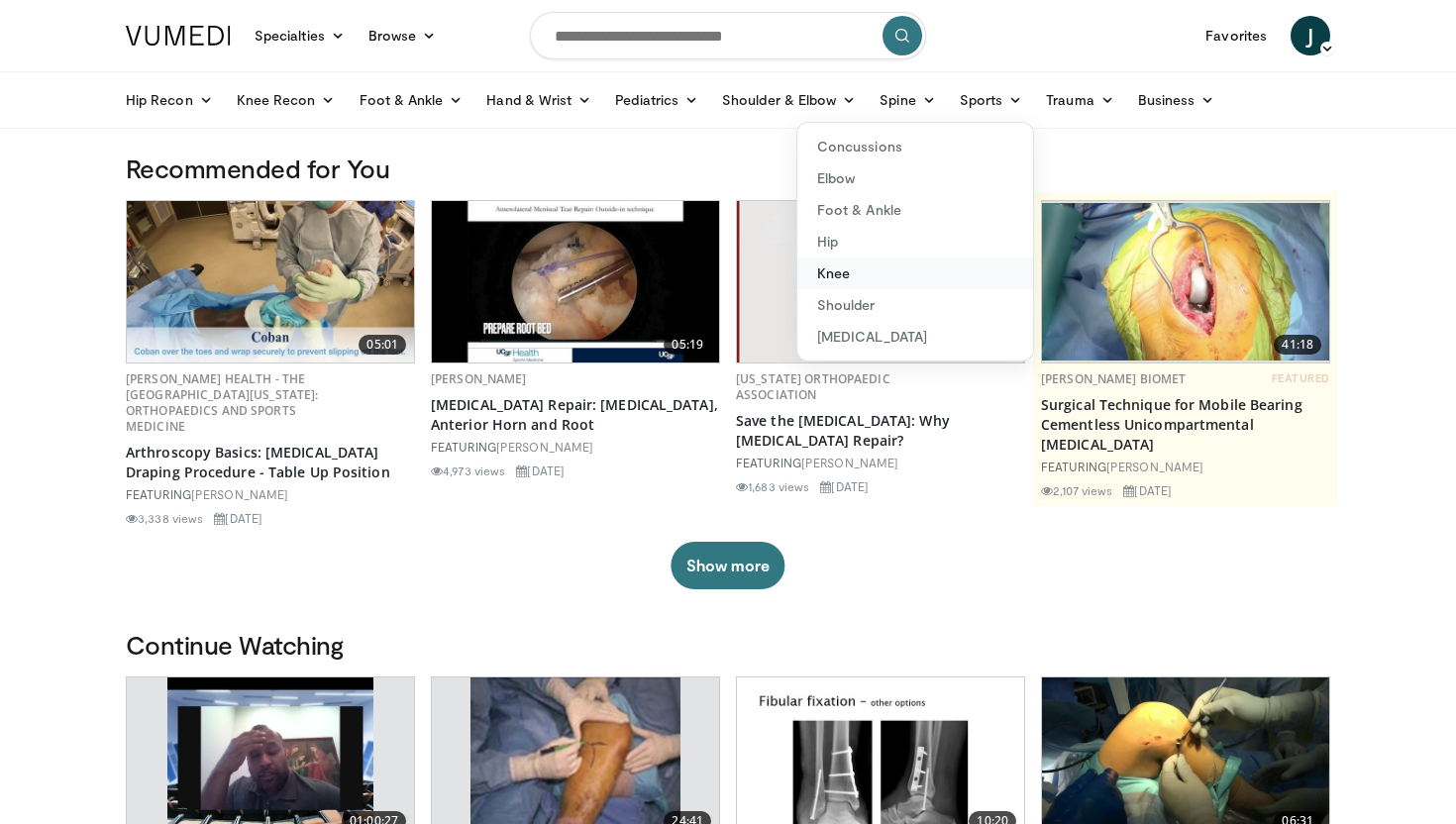 click on "Knee" at bounding box center [915, 273] 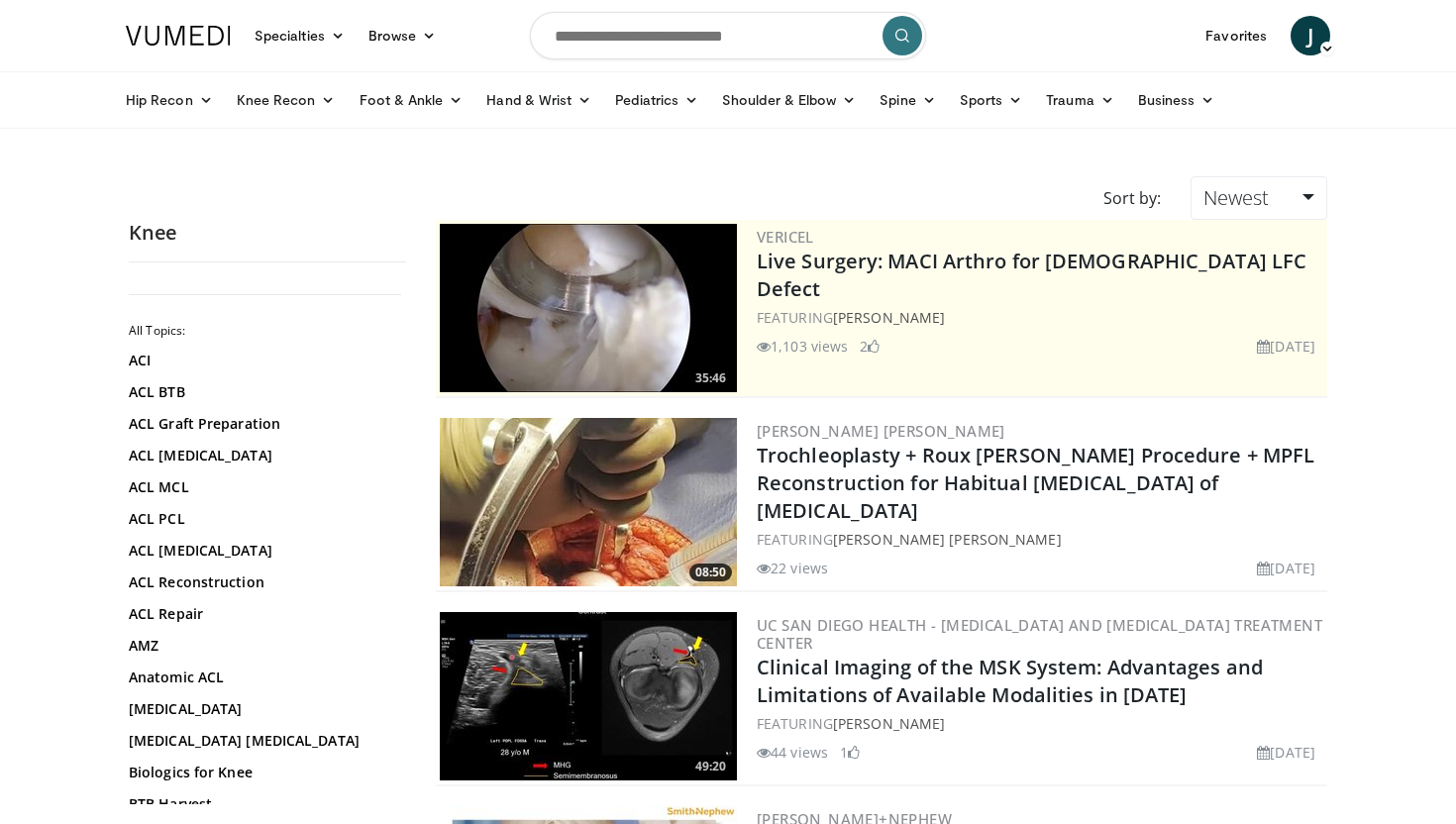 scroll, scrollTop: 0, scrollLeft: 0, axis: both 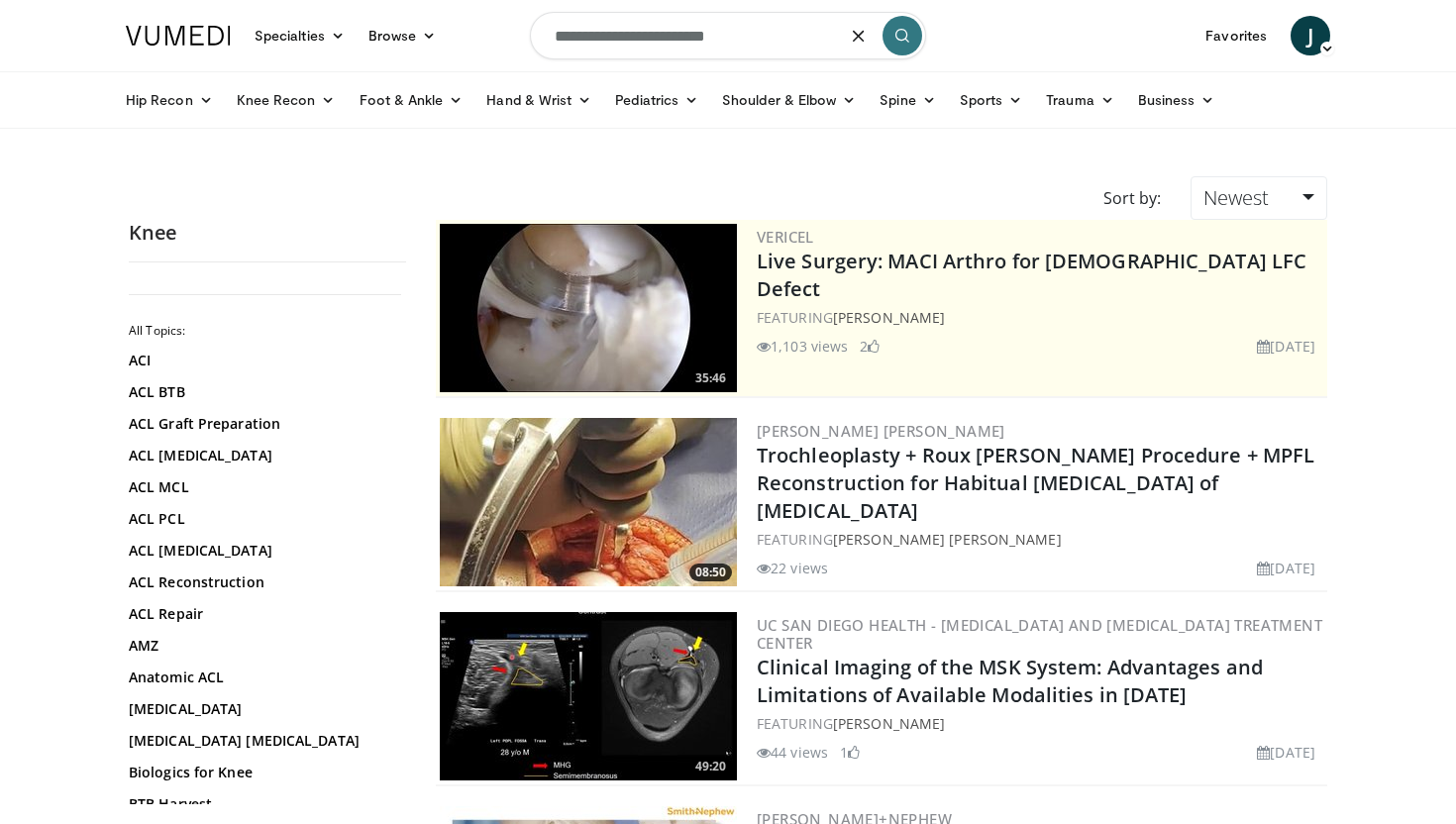 type on "**********" 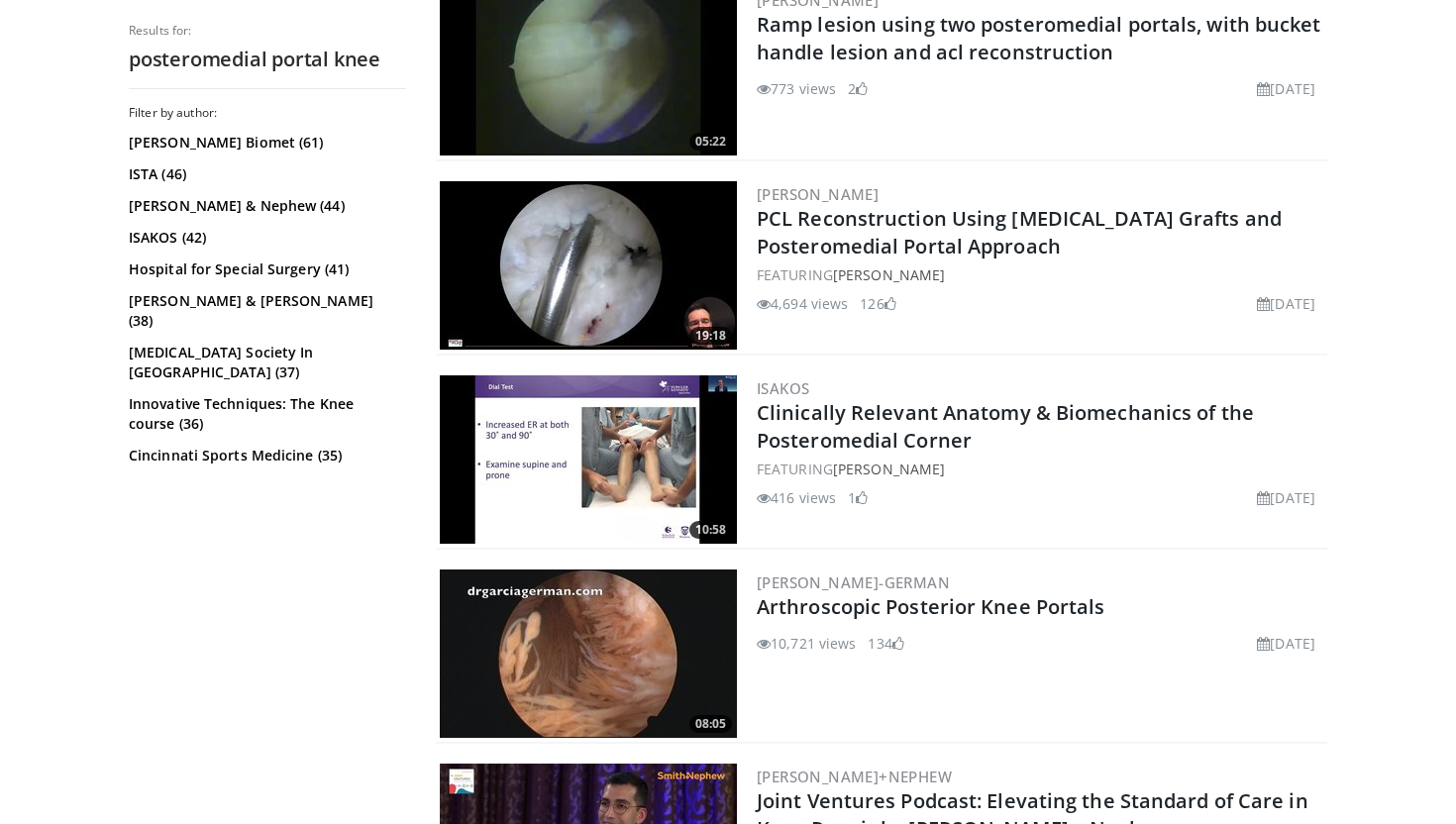scroll, scrollTop: 1801, scrollLeft: 0, axis: vertical 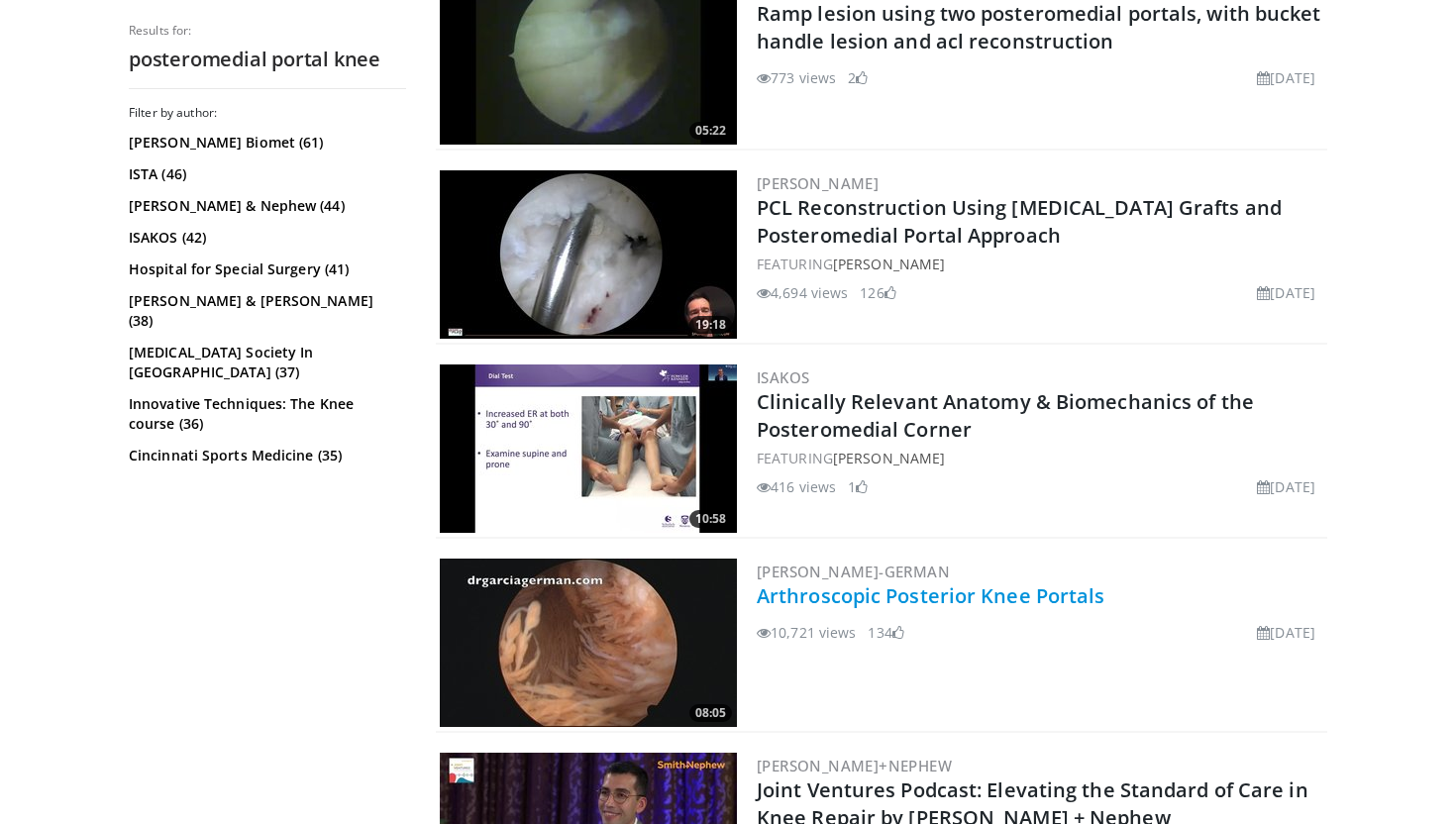 click on "Arthroscopic Posterior Knee Portals" at bounding box center [931, 595] 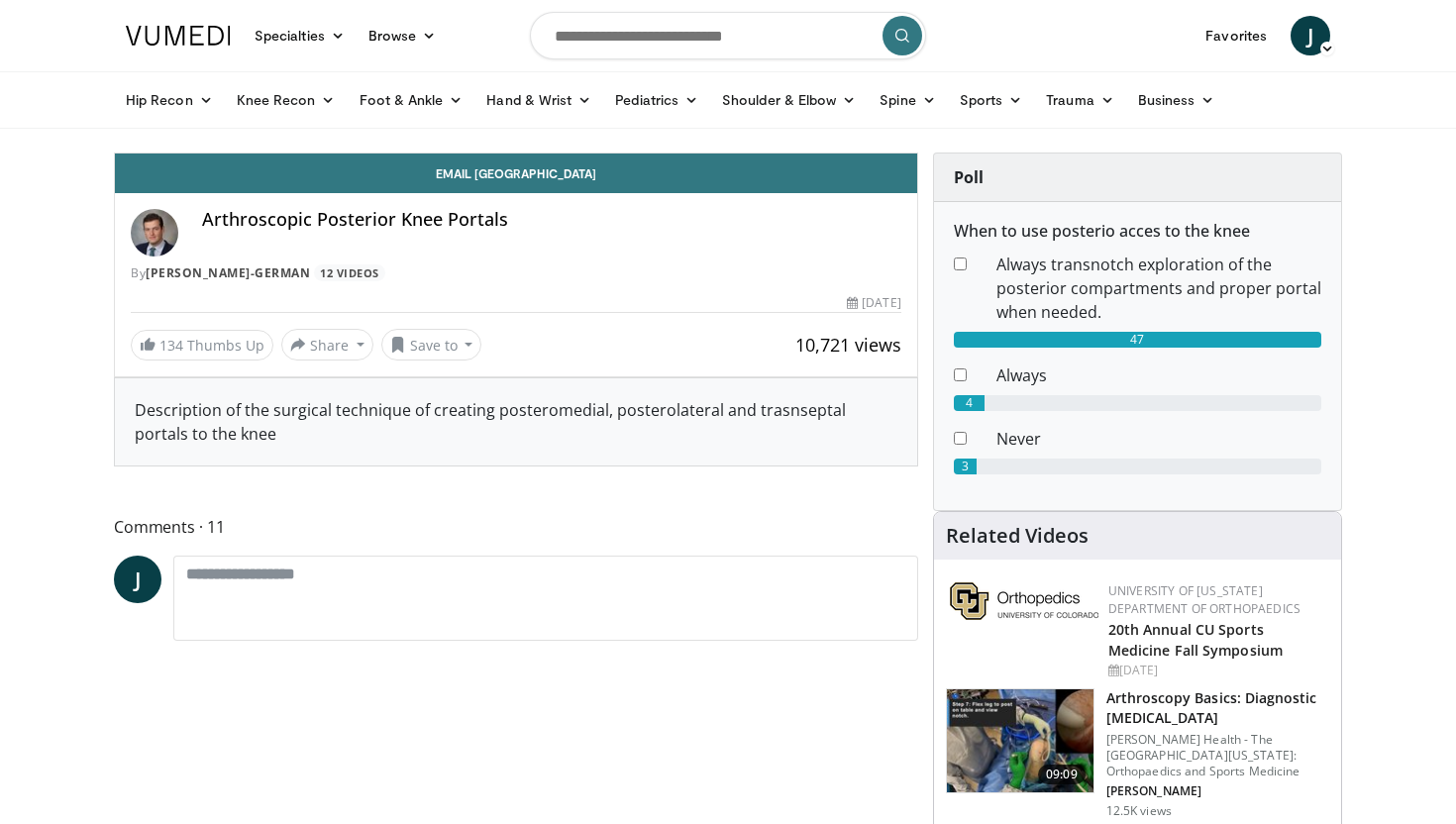scroll, scrollTop: 0, scrollLeft: 0, axis: both 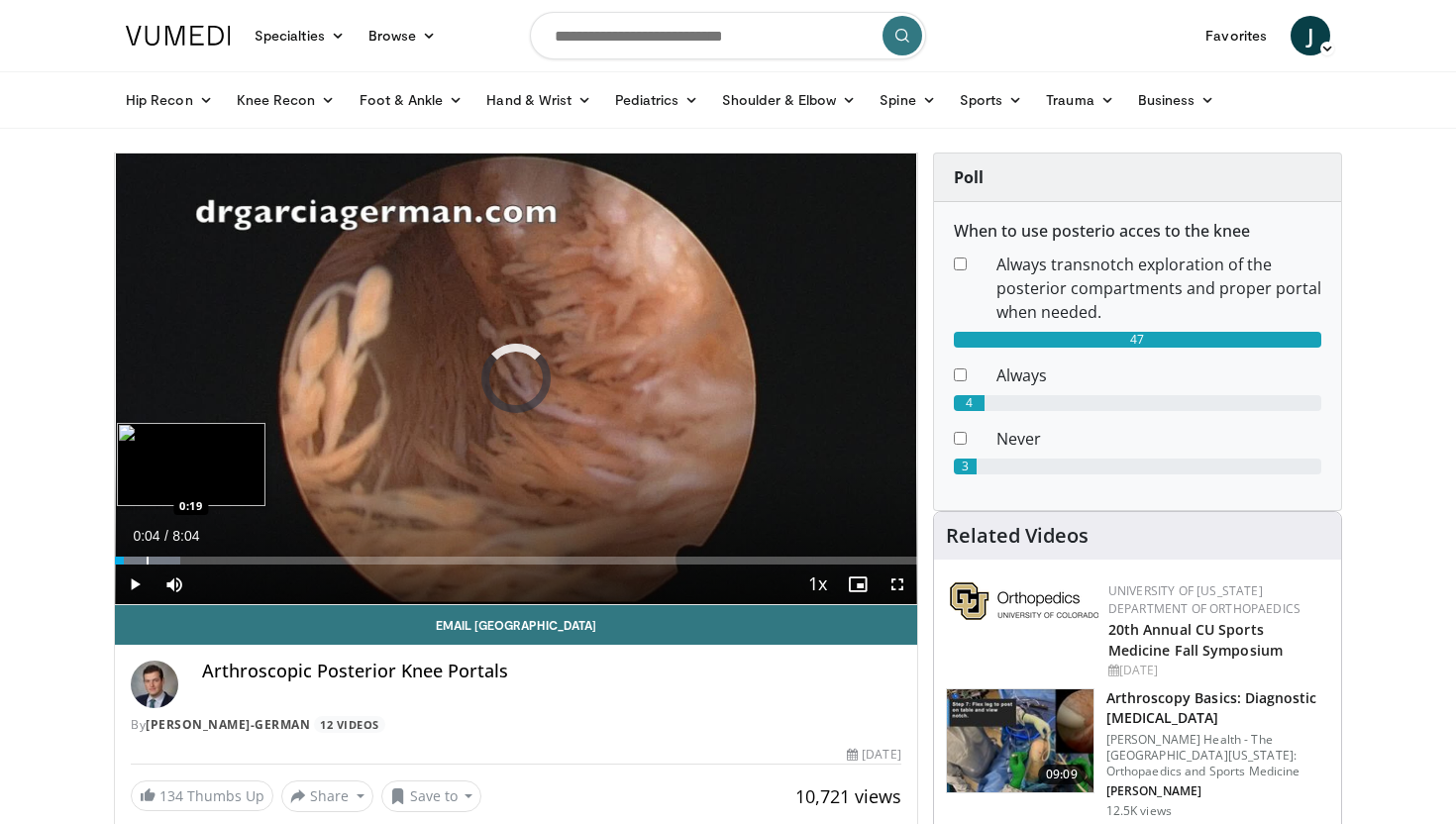 click at bounding box center [148, 561] 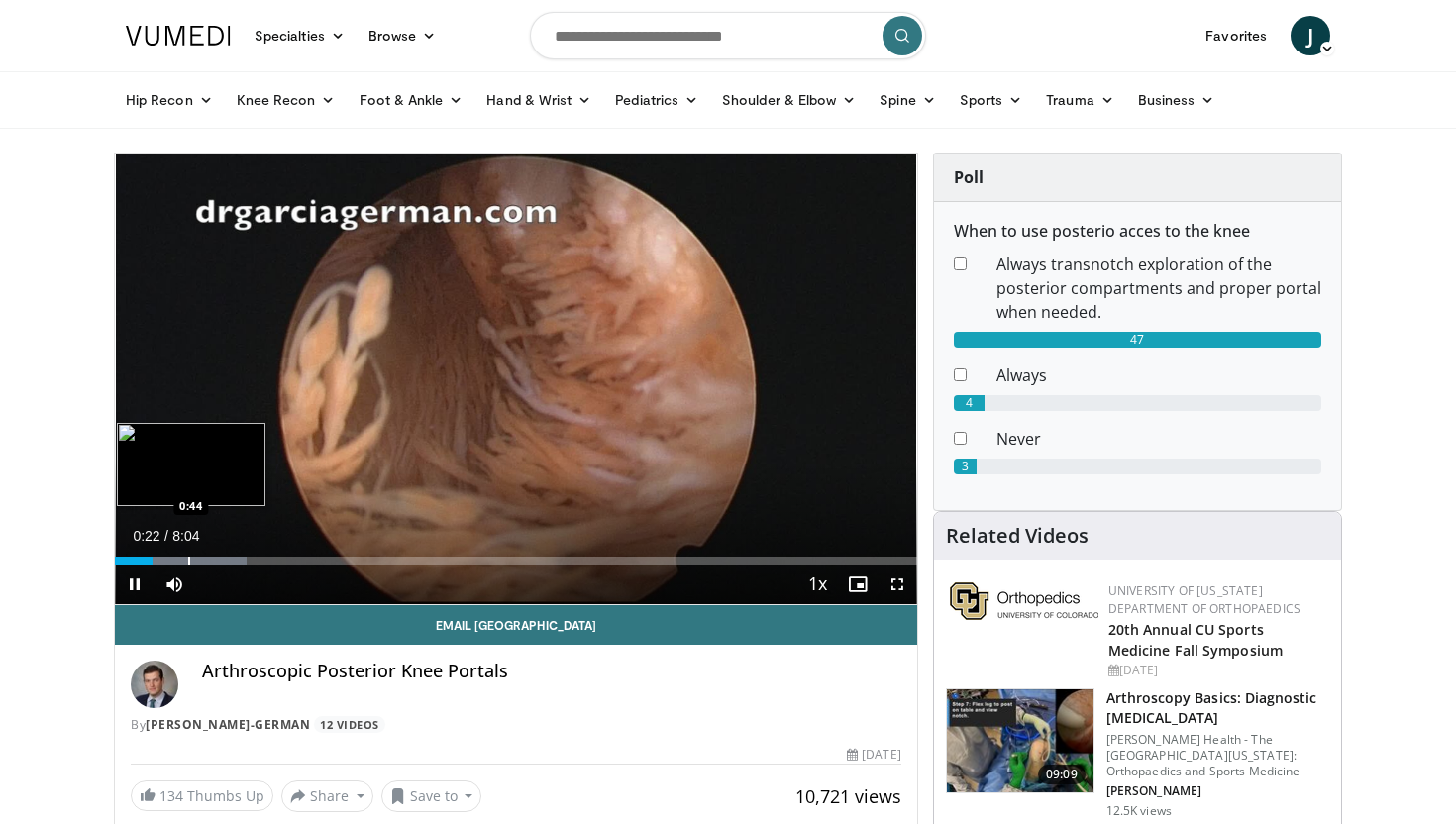 click at bounding box center (189, 561) 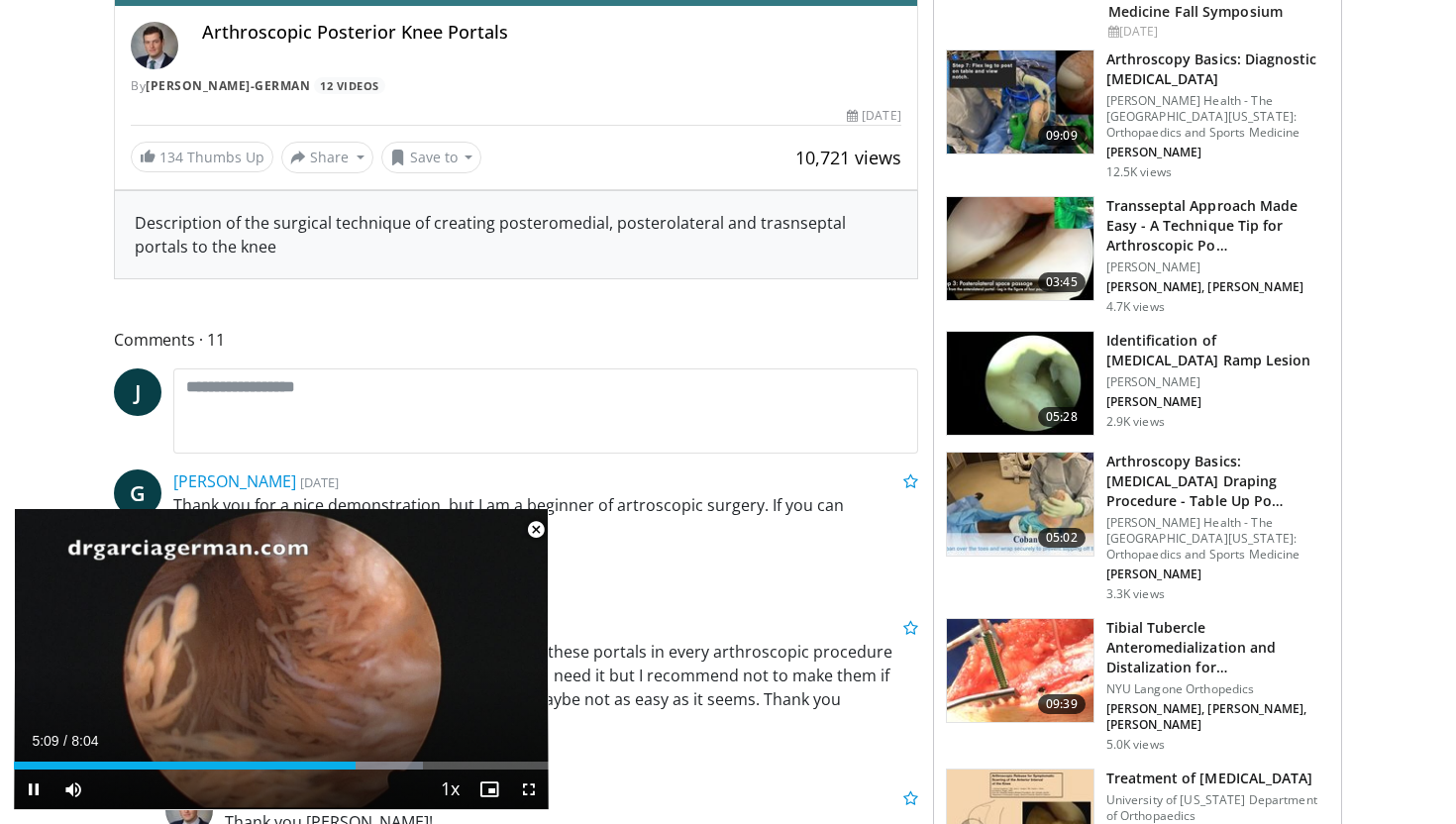 scroll, scrollTop: 645, scrollLeft: 0, axis: vertical 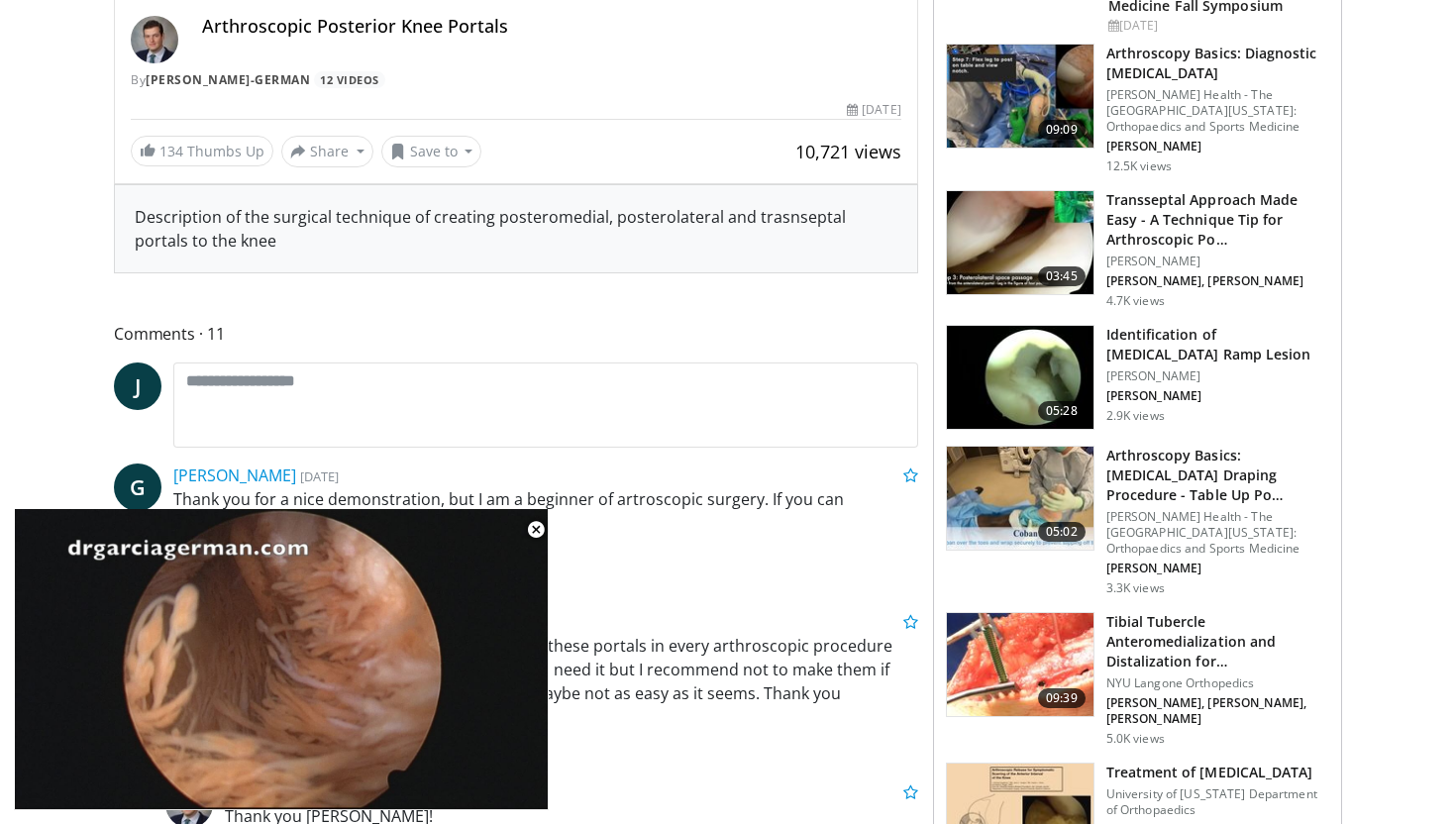 click on "Specialties
Adult & Family Medicine
Allergy, [MEDICAL_DATA], Immunology
Anesthesiology
Cardiology
Dental
Dermatology
Endocrinology
Gastroenterology & Hepatology
[MEDICAL_DATA]
Hematology & Oncology
[MEDICAL_DATA]
Nephrology
Neurology
[GEOGRAPHIC_DATA]
Obstetrics & Gynecology
Ophthalmology
Oral Maxillofacial
Orthopaedics
Otolaryngology
Pediatrics
Plastic Surgery
[GEOGRAPHIC_DATA]
Psychiatry
Pulmonology
Radiation Oncology
[MEDICAL_DATA]
Rheumatology
Urology" at bounding box center (728, 1174) 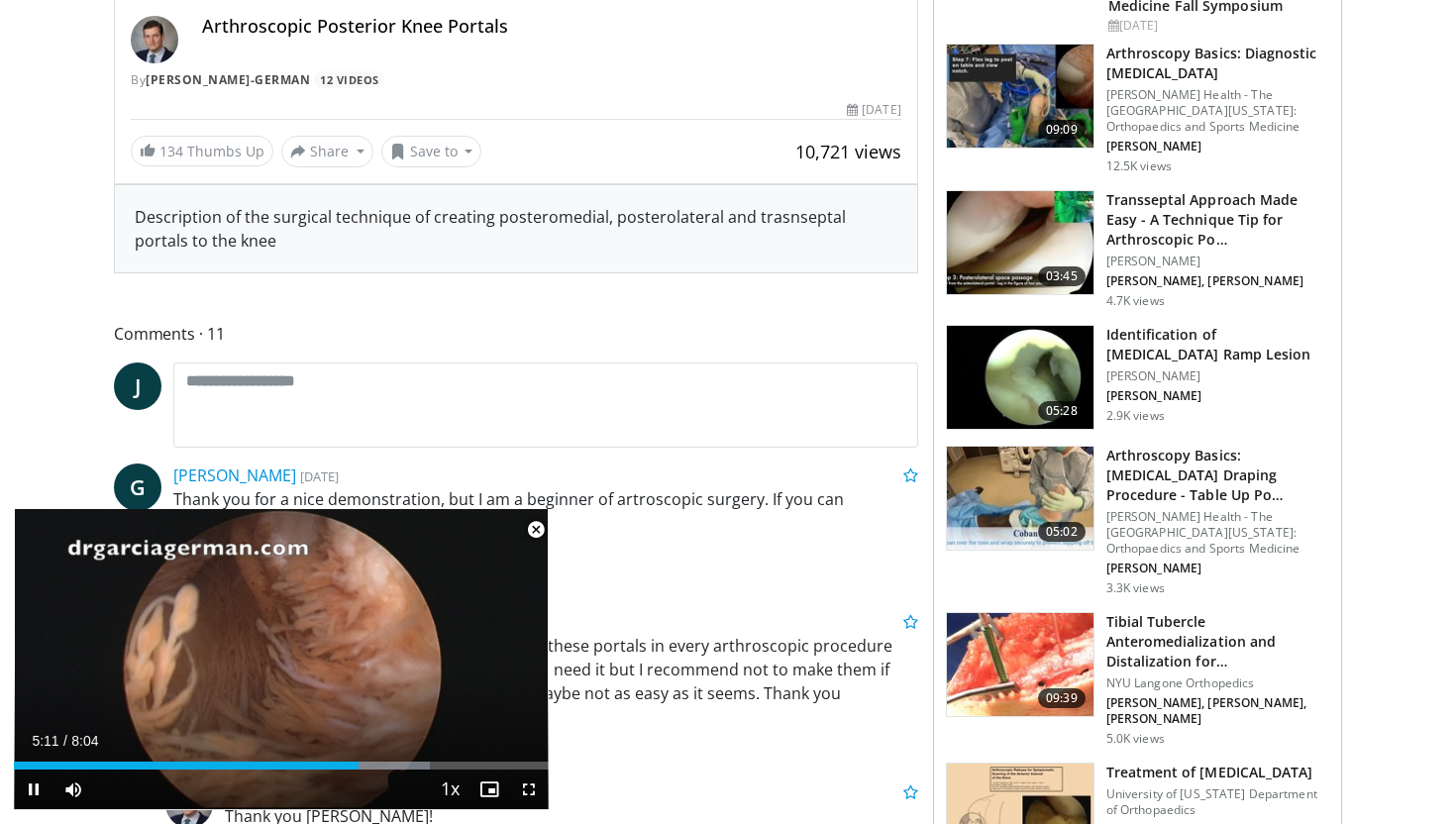 click at bounding box center (536, 530) 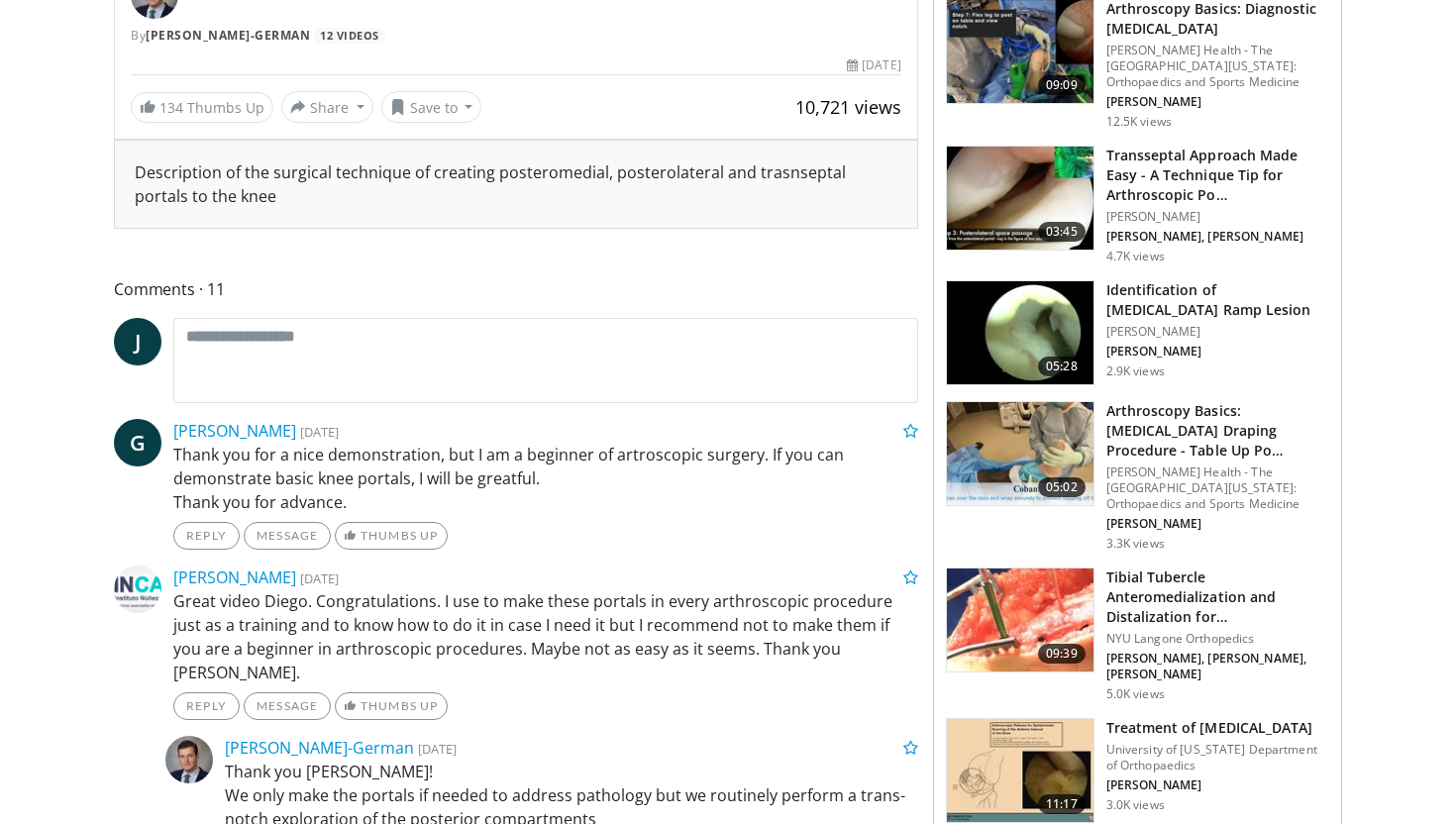 scroll, scrollTop: 704, scrollLeft: 0, axis: vertical 